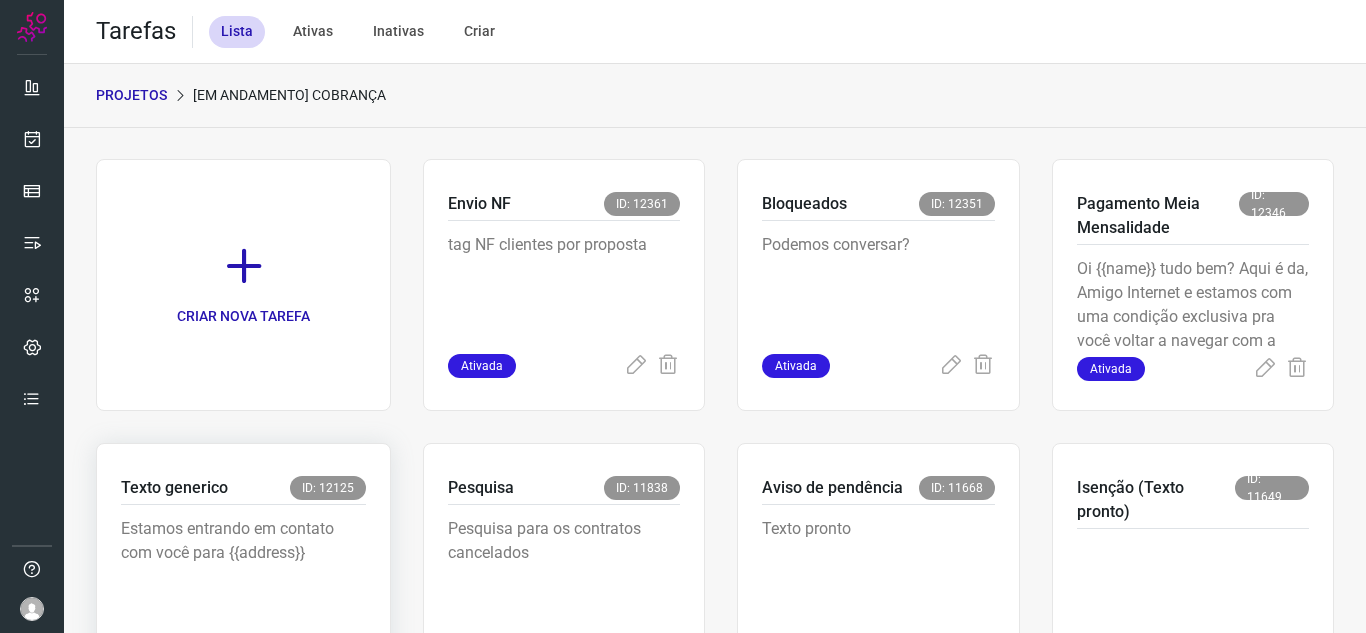 scroll, scrollTop: 0, scrollLeft: 0, axis: both 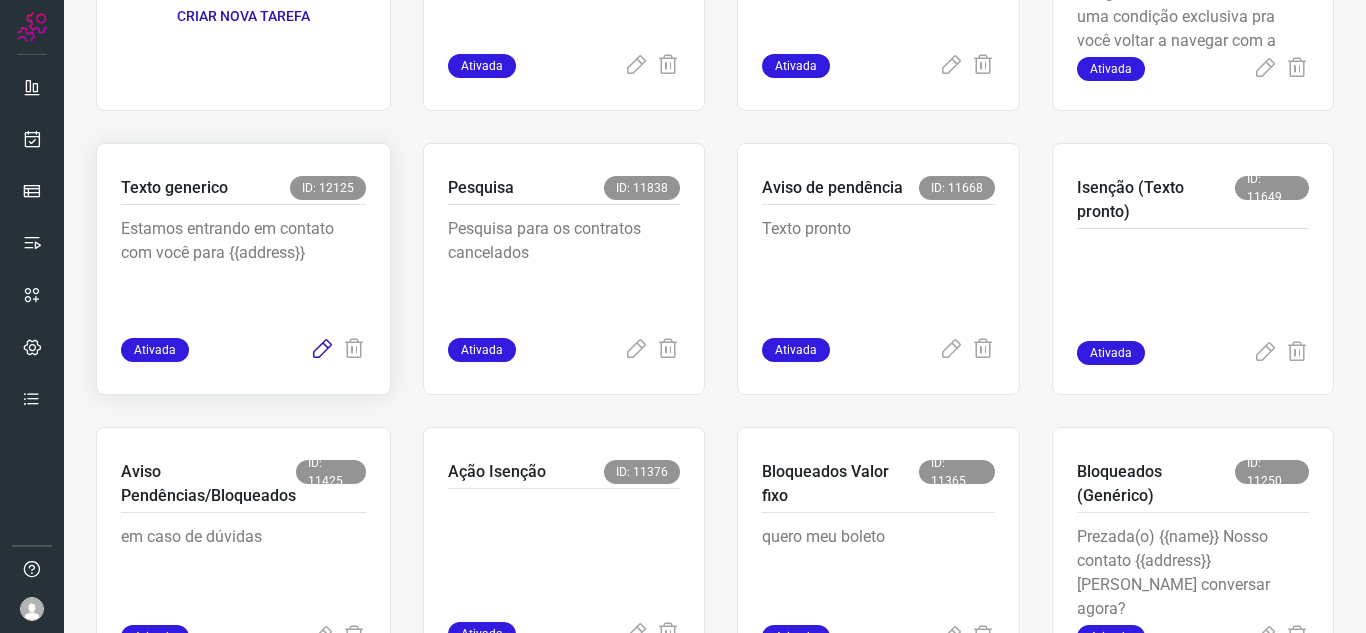 click at bounding box center (322, 350) 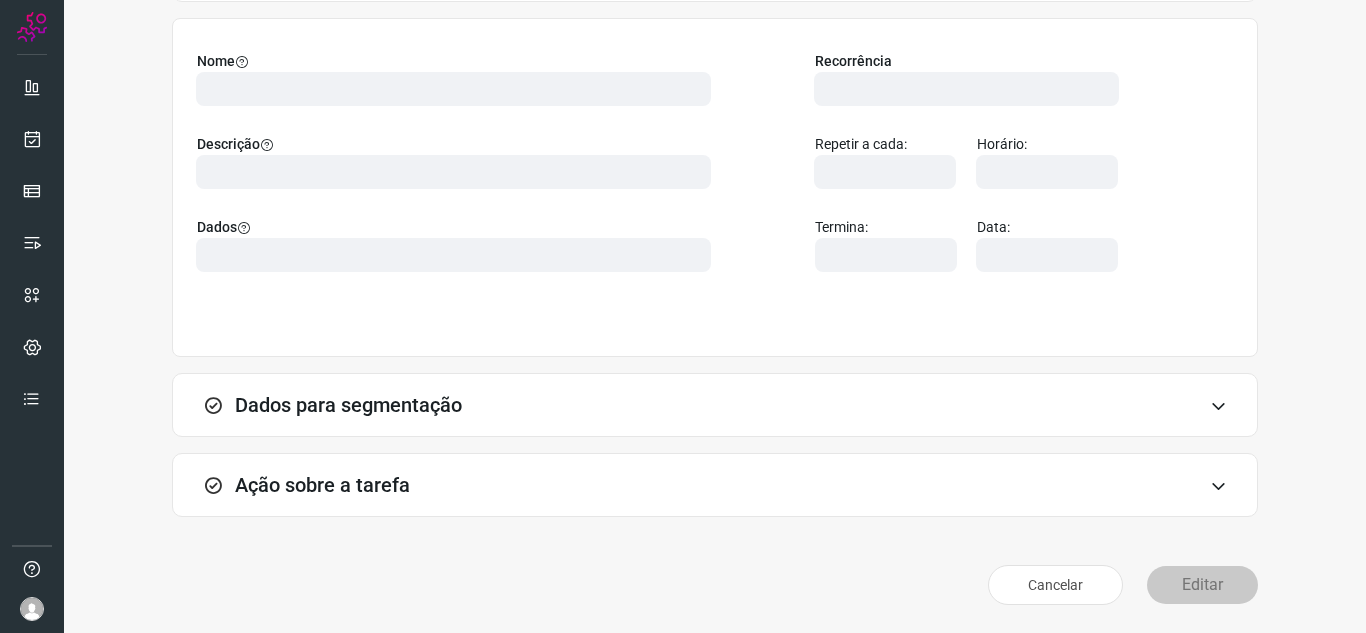 scroll, scrollTop: 148, scrollLeft: 0, axis: vertical 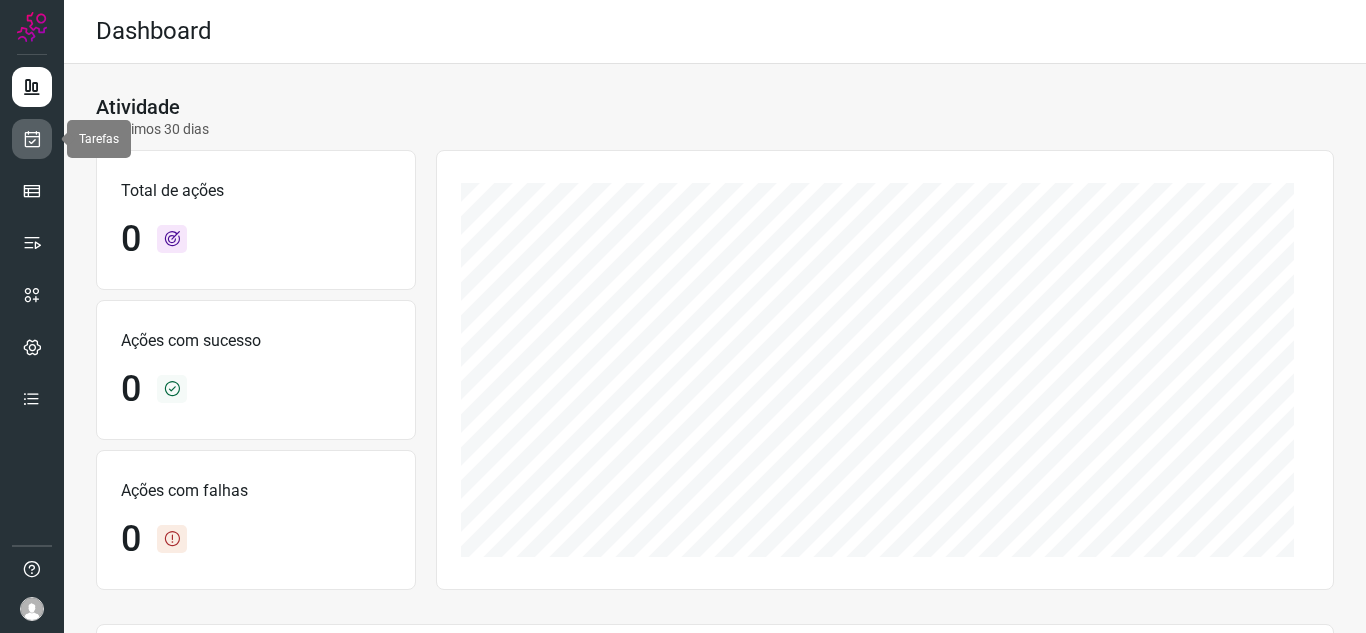 click at bounding box center [32, 139] 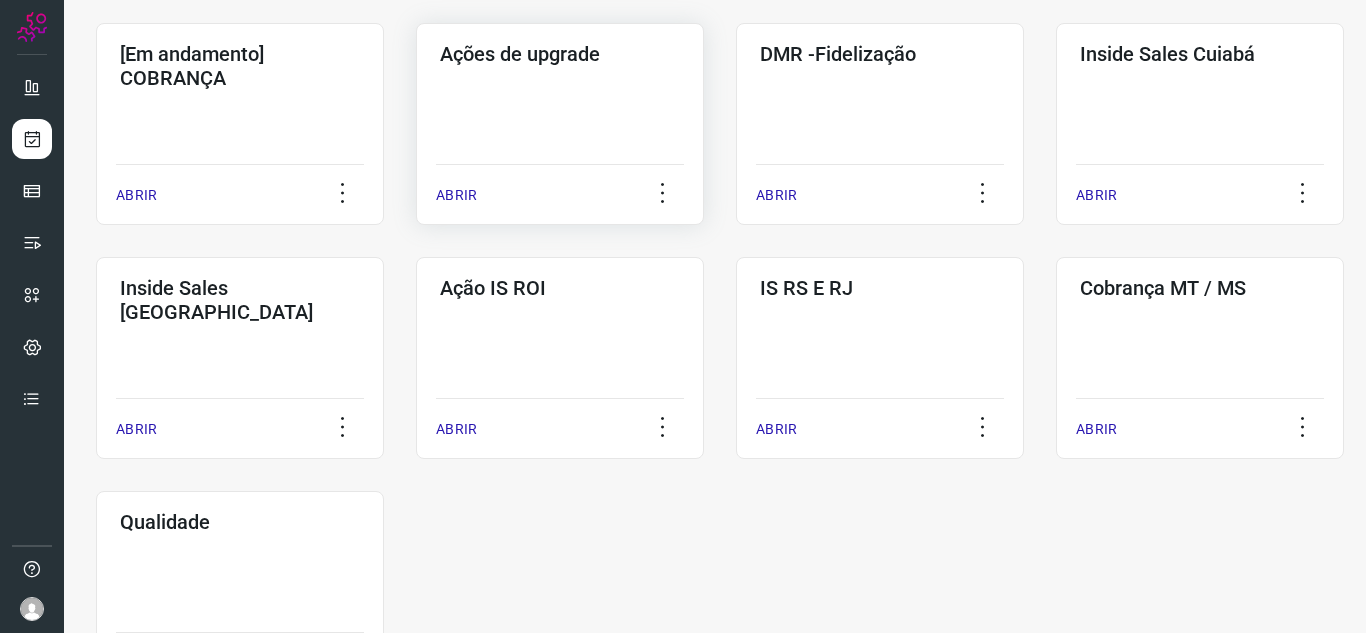 scroll, scrollTop: 596, scrollLeft: 0, axis: vertical 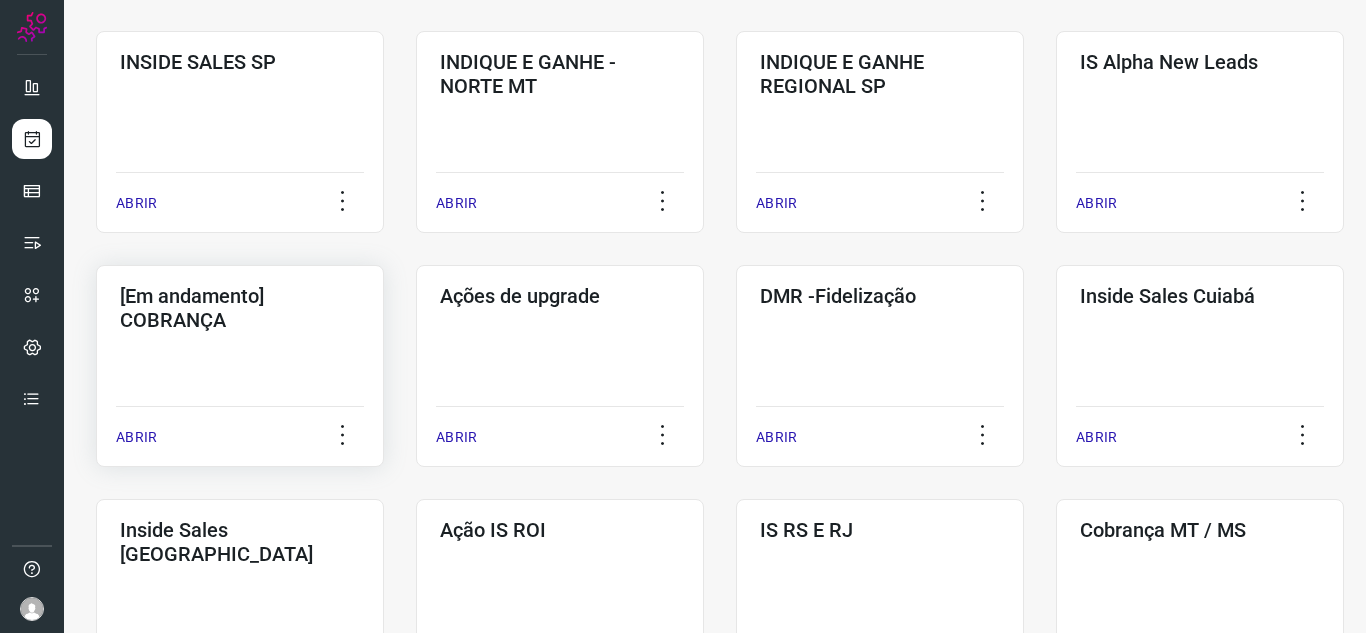 click on "[Em andamento] COBRANÇA" at bounding box center [240, 308] 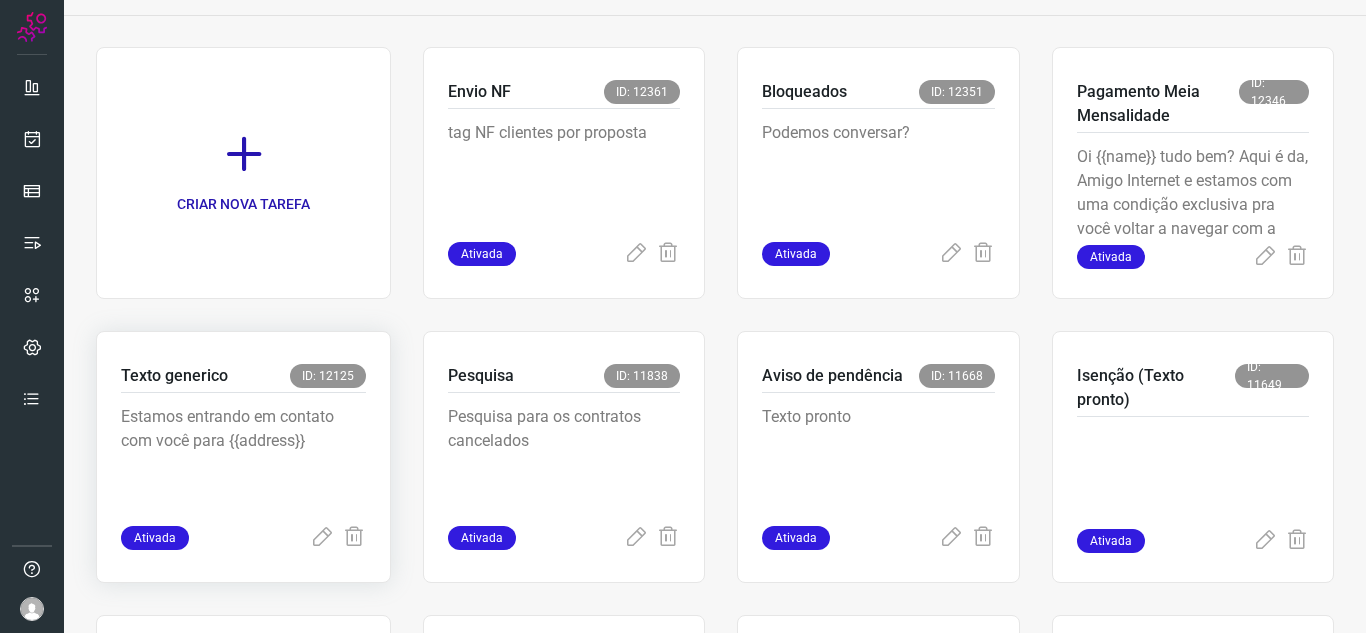 scroll, scrollTop: 212, scrollLeft: 0, axis: vertical 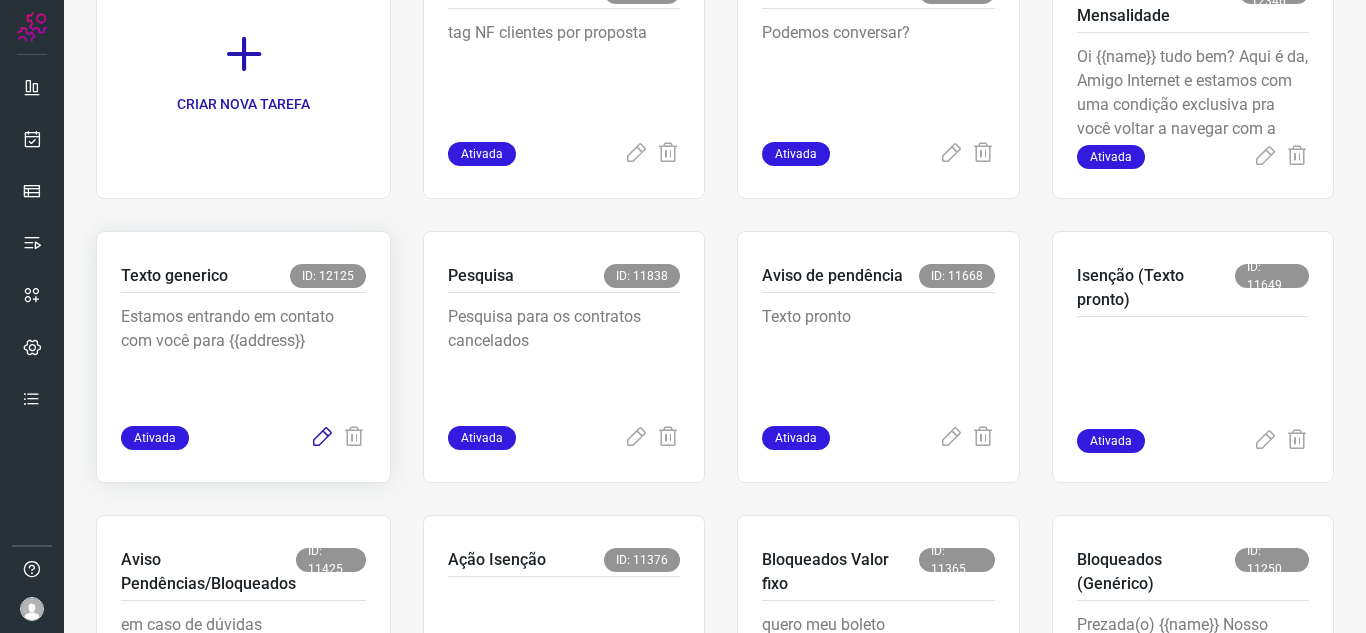 click at bounding box center [322, 438] 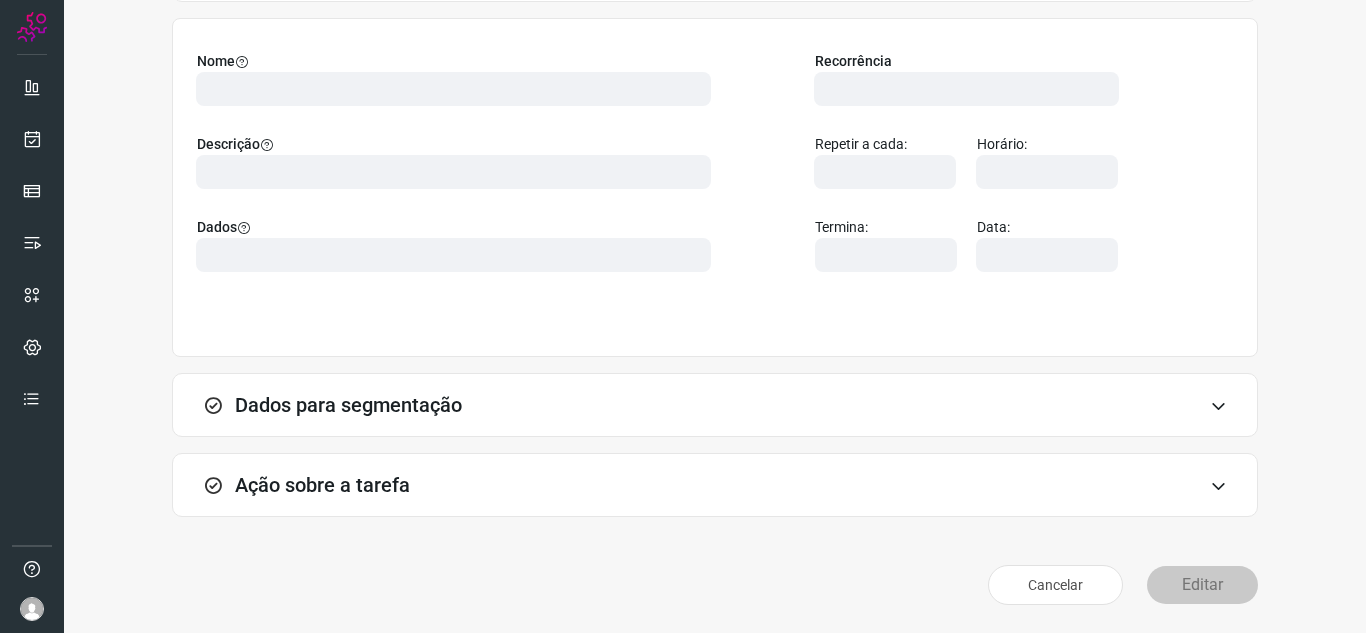 scroll, scrollTop: 148, scrollLeft: 0, axis: vertical 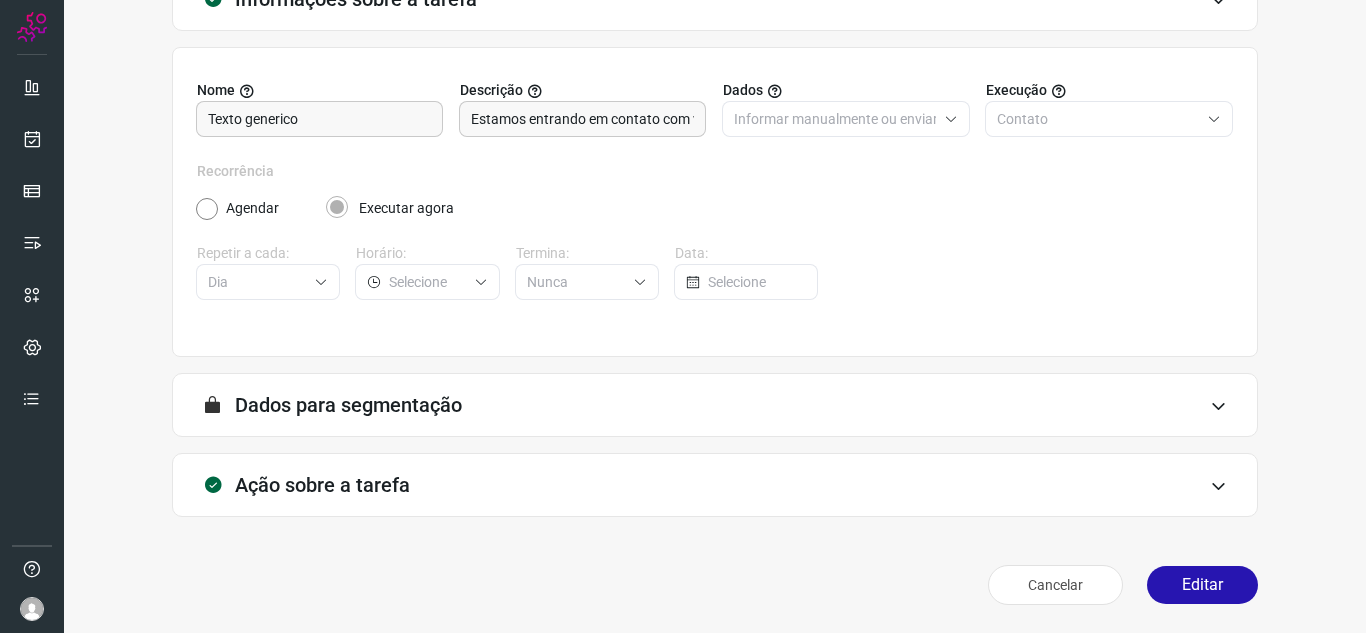 click on "Ação sobre a tarefa" at bounding box center [322, 485] 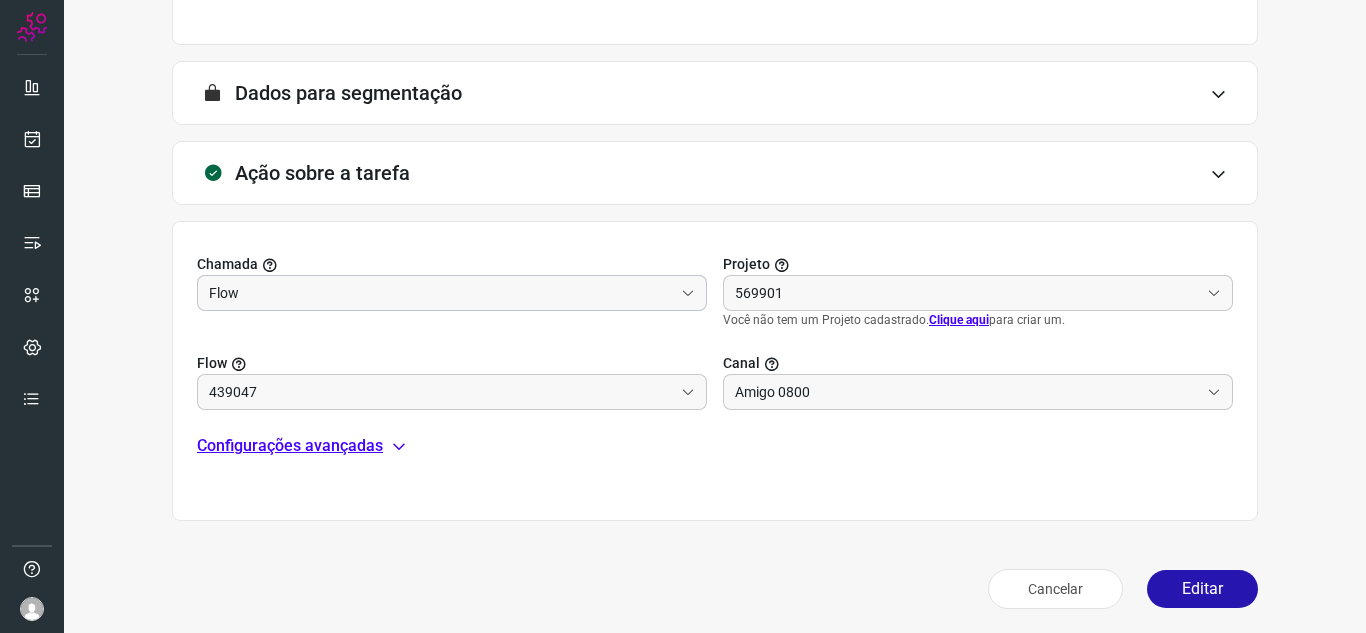 scroll, scrollTop: 464, scrollLeft: 0, axis: vertical 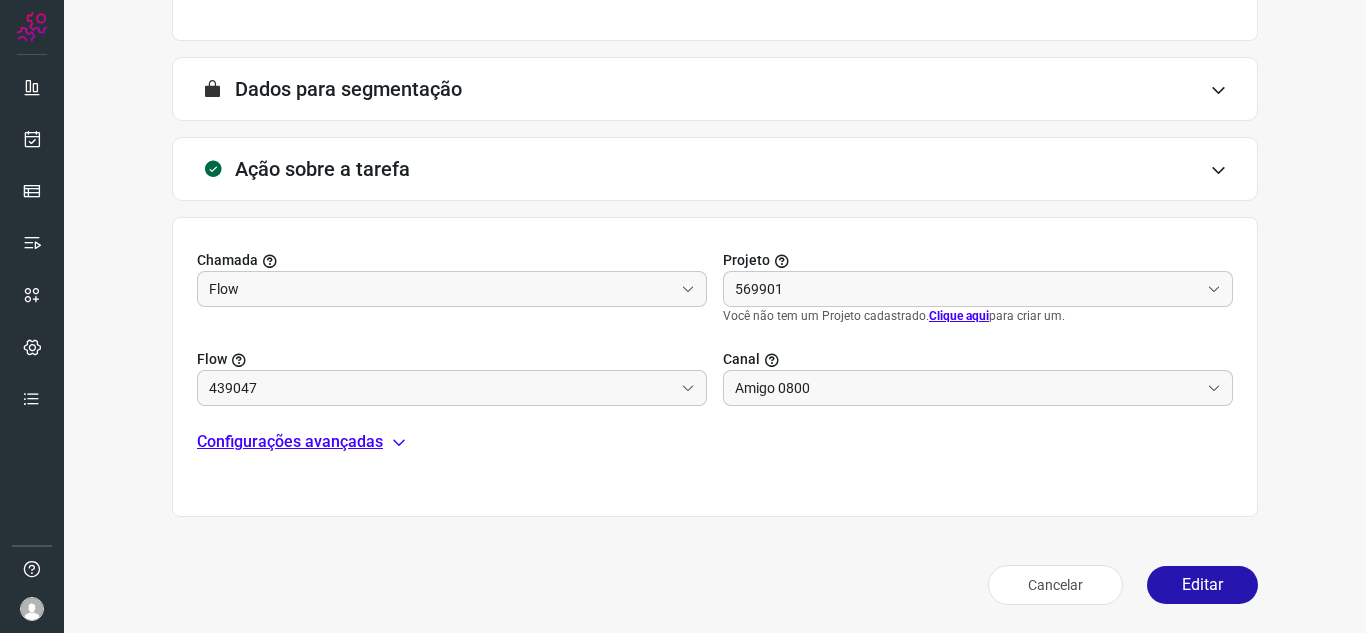 click on "Configurações avançadas" at bounding box center (290, 442) 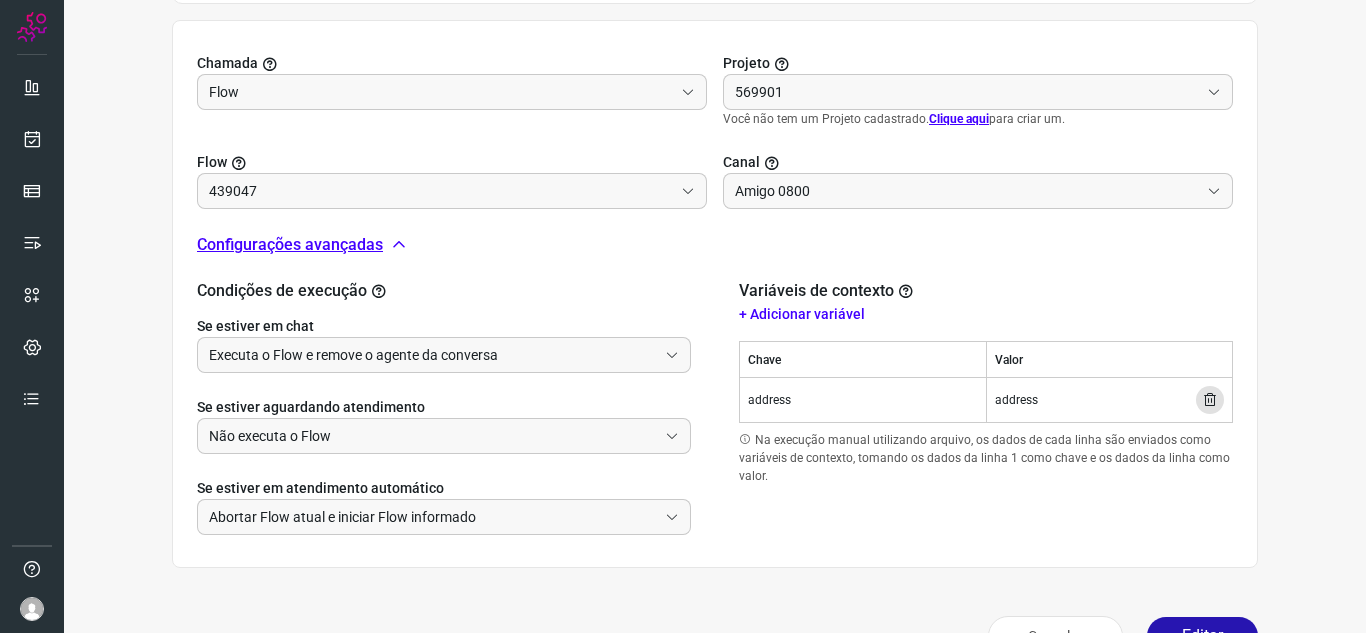 scroll, scrollTop: 712, scrollLeft: 0, axis: vertical 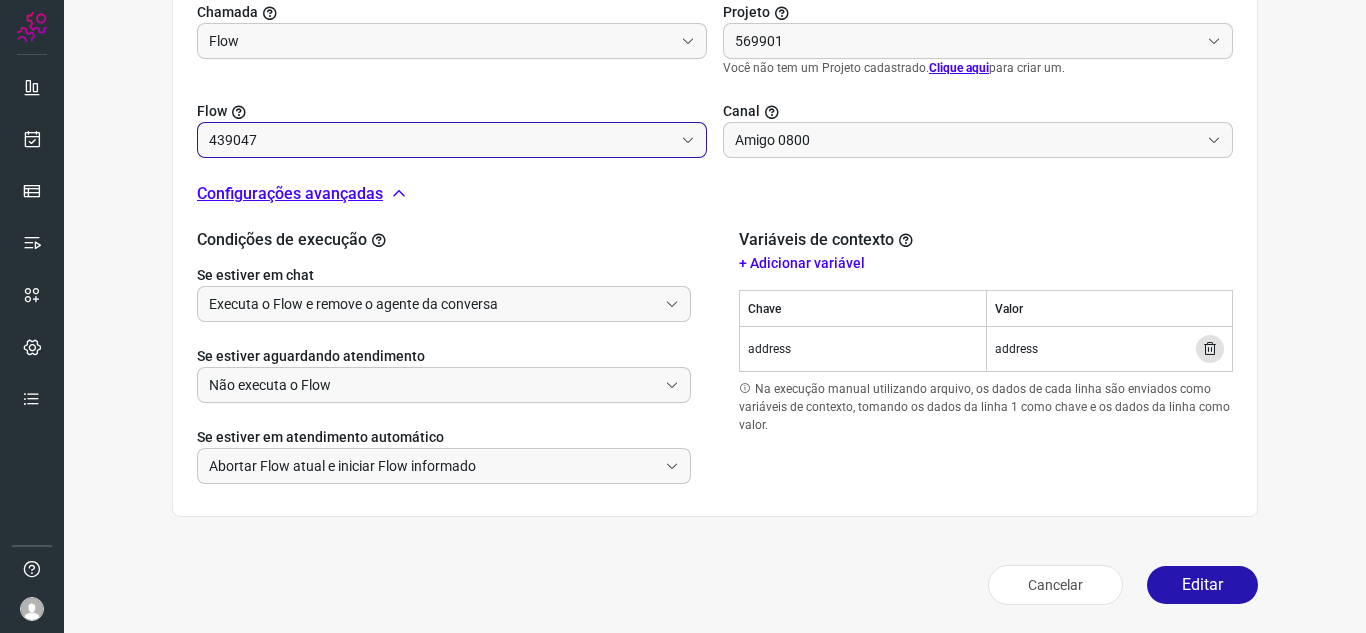 type on "Cobrança" 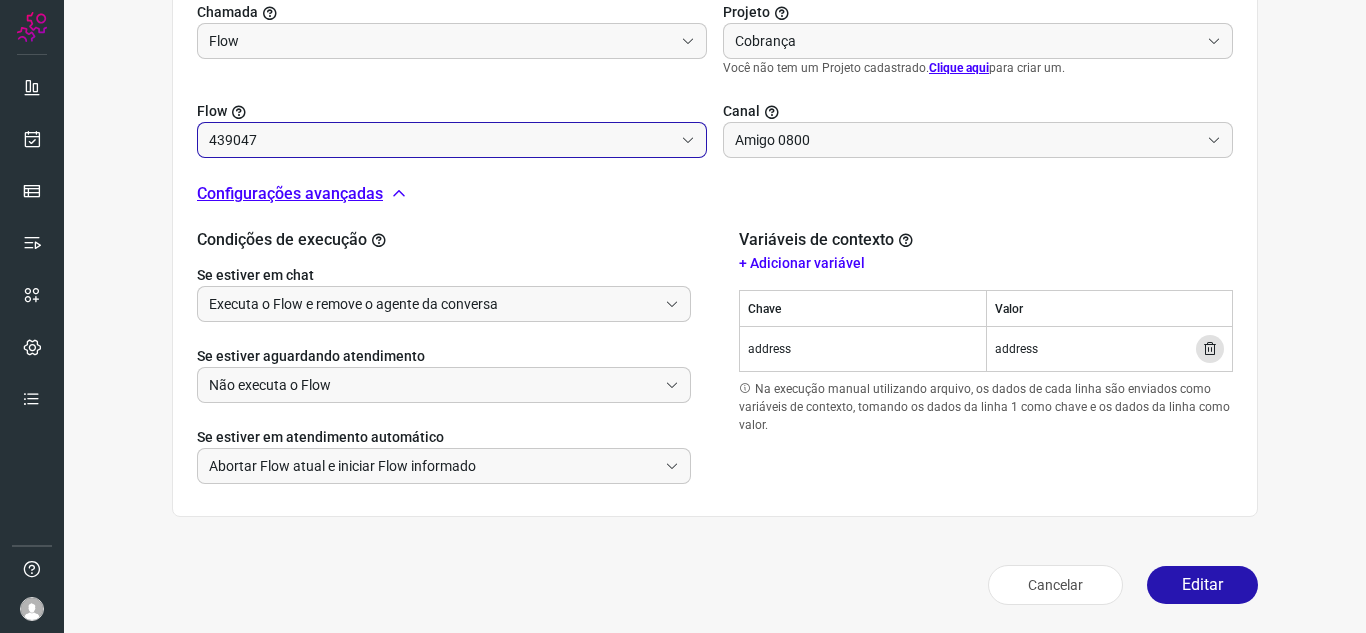 click on "439047" at bounding box center (441, 140) 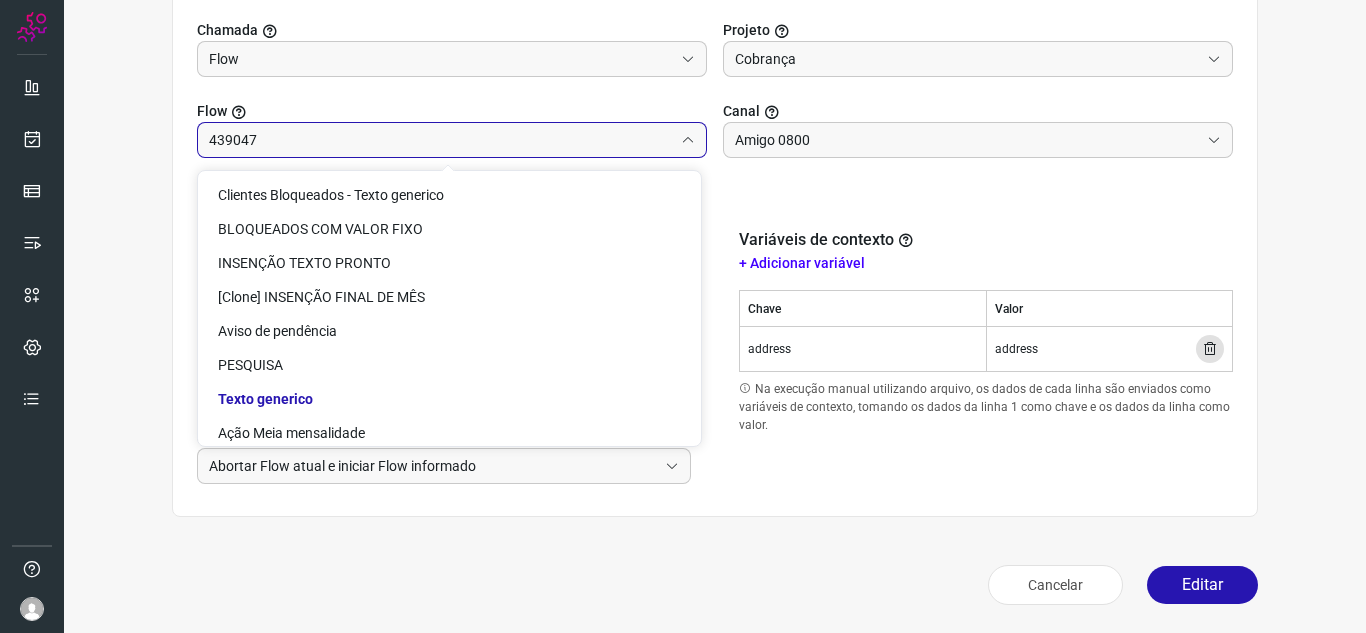click on "439047" at bounding box center (441, 140) 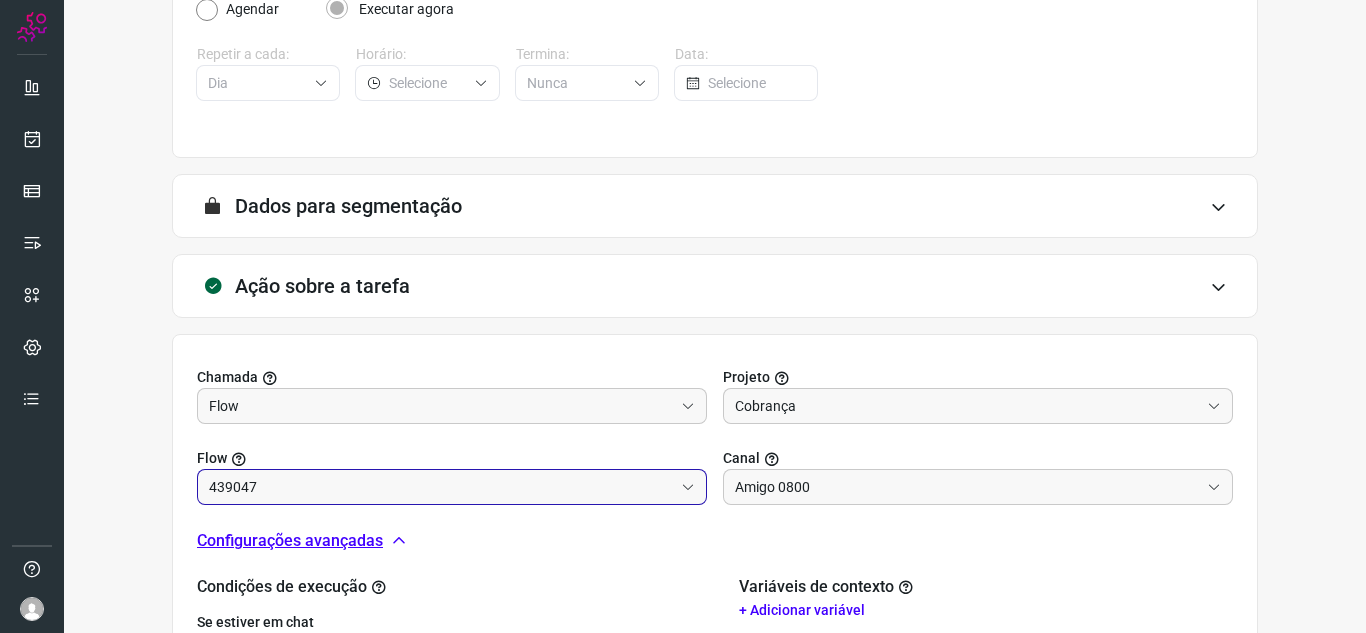 scroll, scrollTop: 294, scrollLeft: 0, axis: vertical 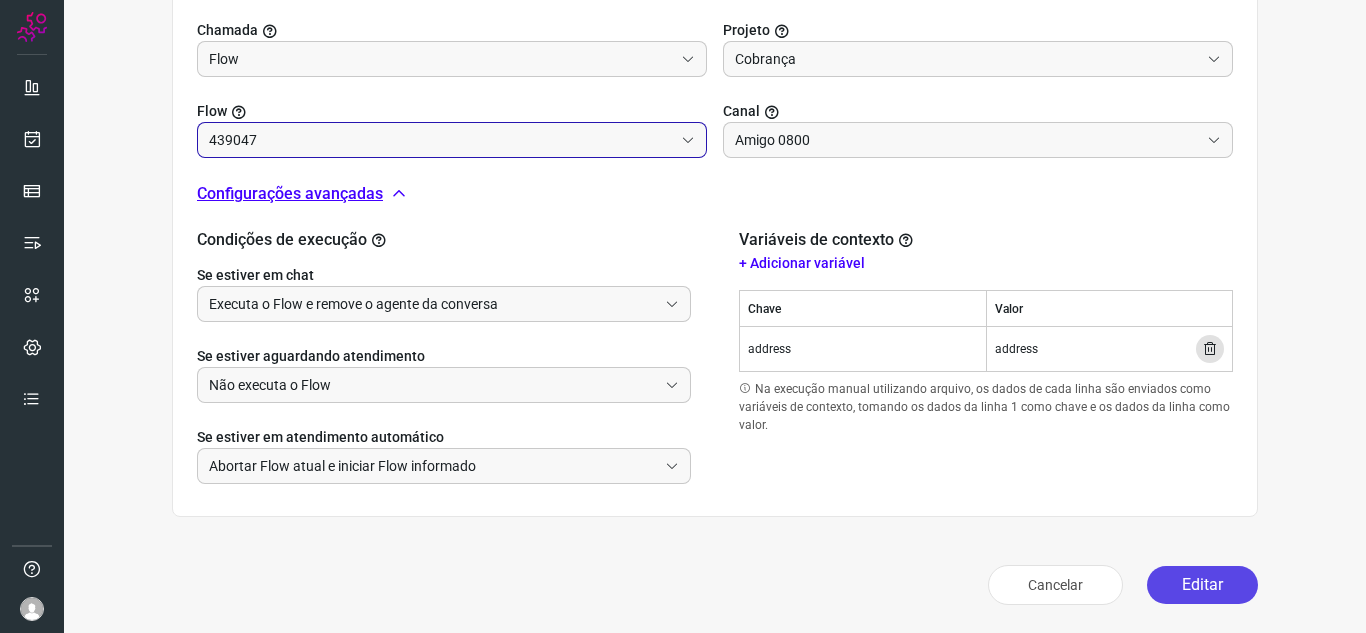 click on "Editar" at bounding box center (1202, 585) 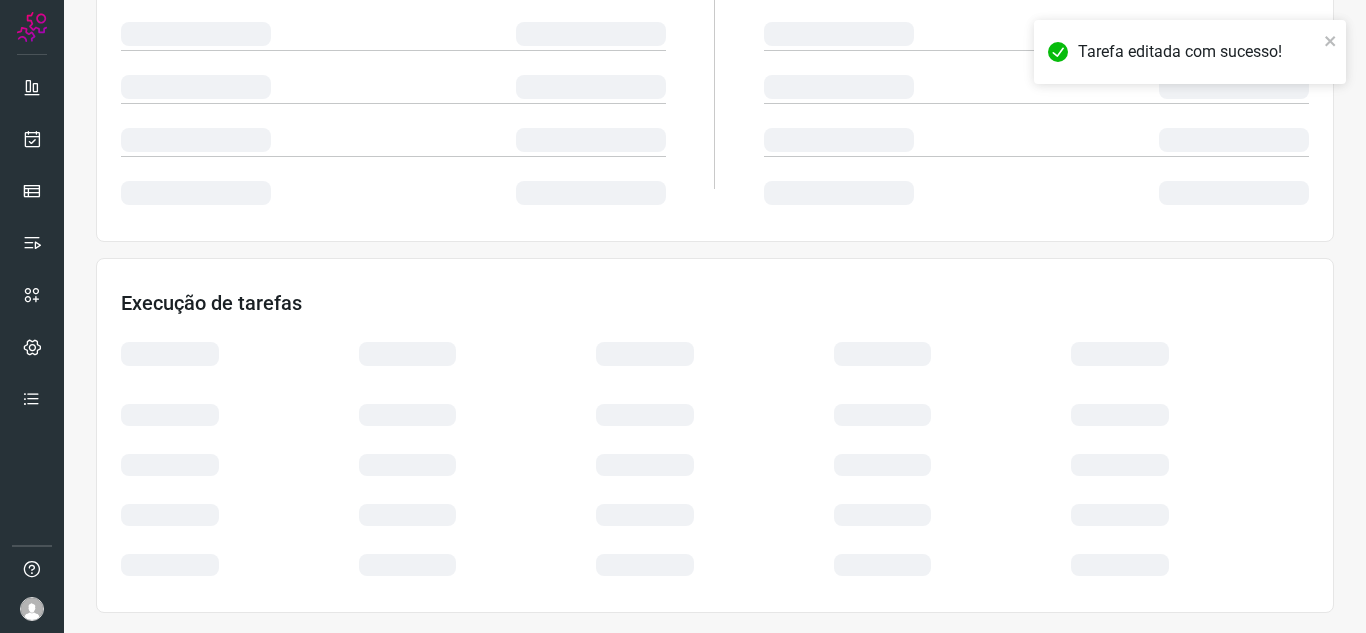 scroll, scrollTop: 400, scrollLeft: 0, axis: vertical 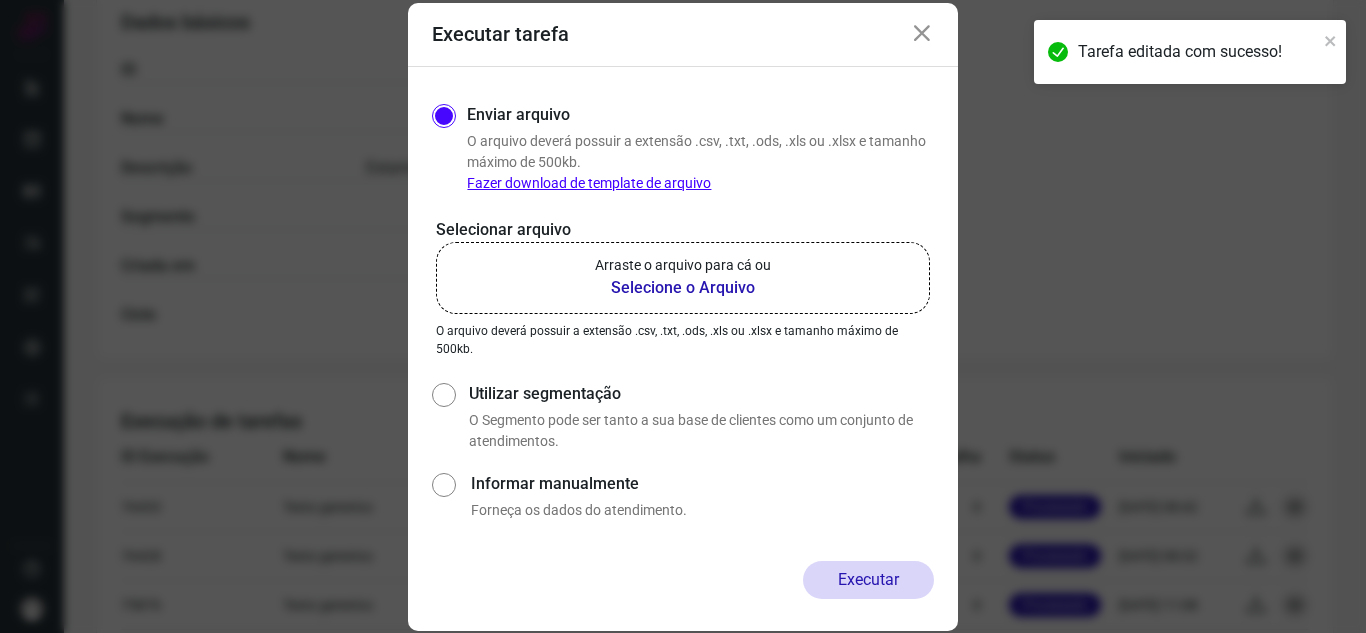 click on "Arraste o arquivo para cá ou Selecione o Arquivo" 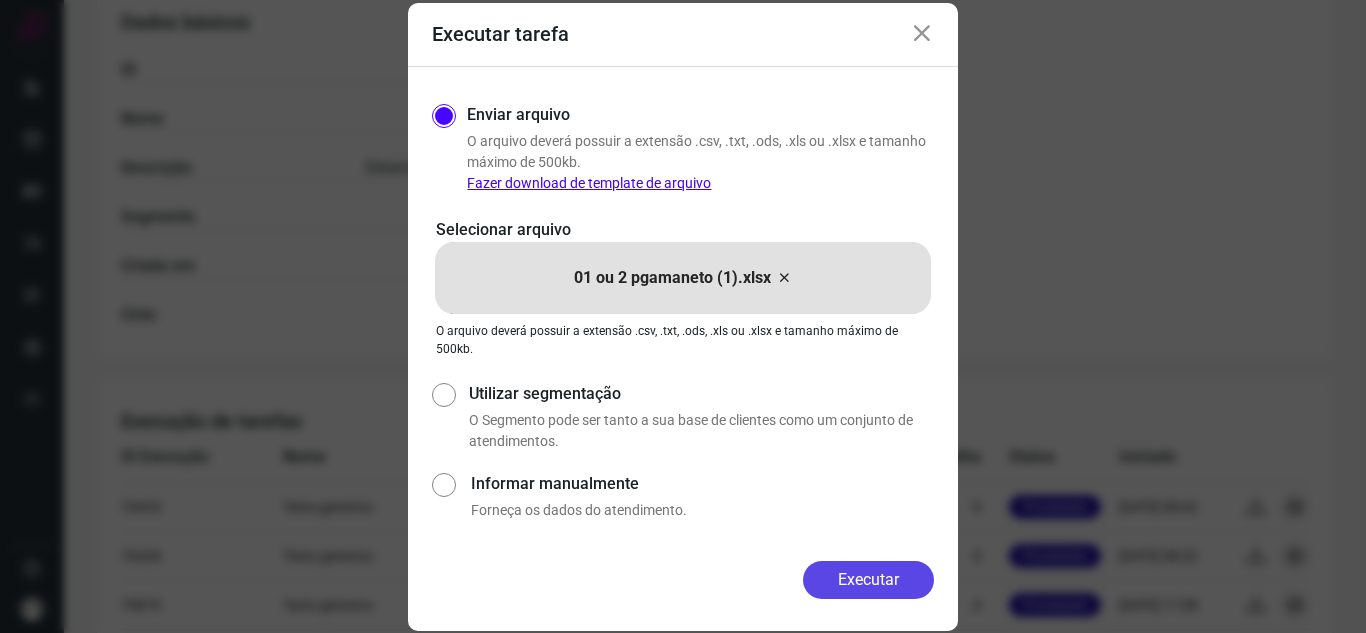 click on "Executar" at bounding box center [868, 580] 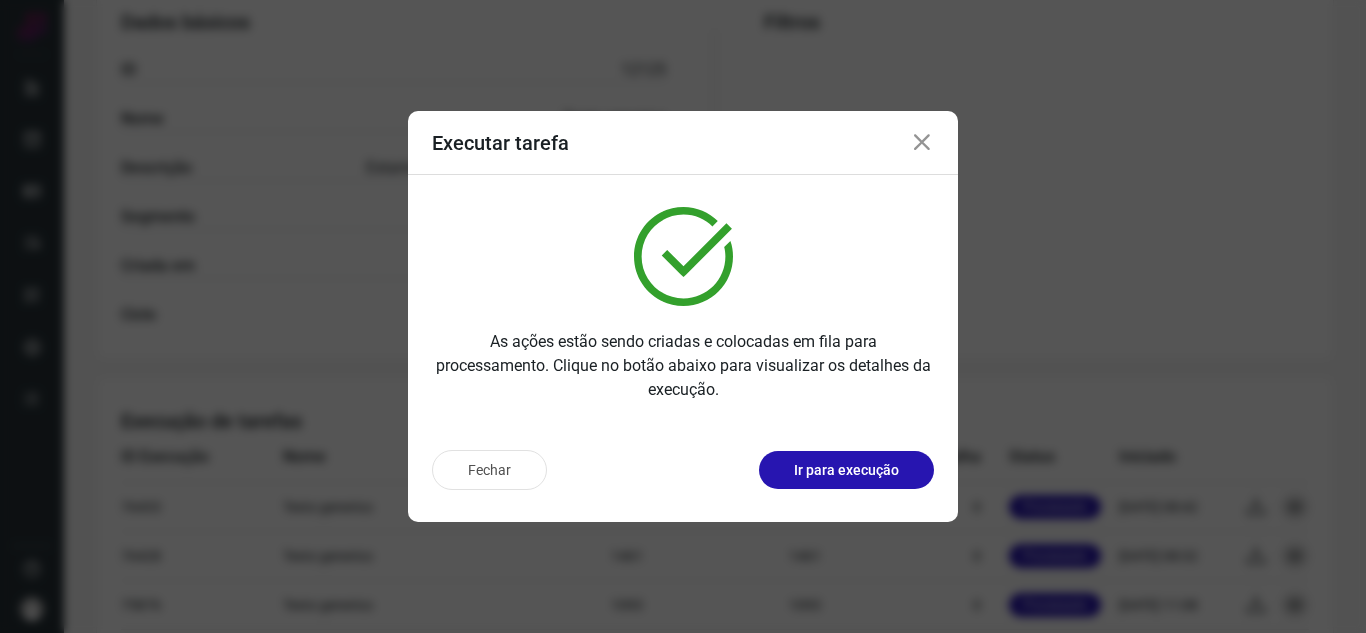 click at bounding box center [922, 143] 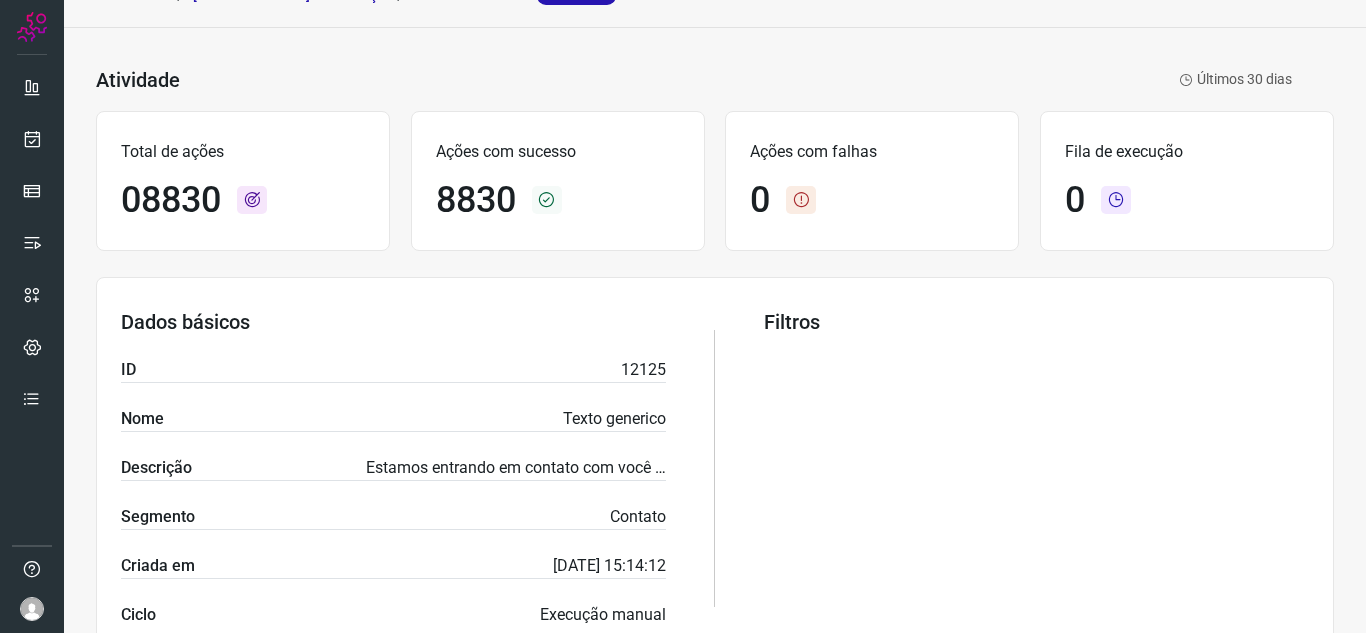 scroll, scrollTop: 0, scrollLeft: 0, axis: both 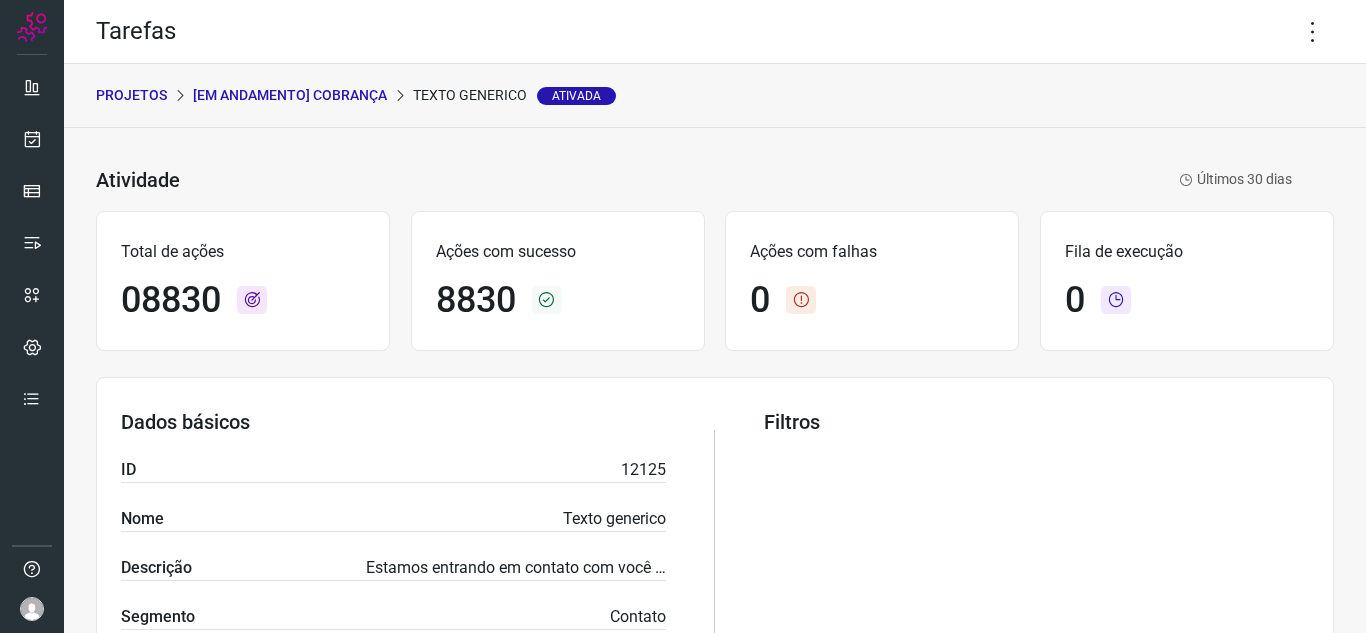 click on "[Em andamento] COBRANÇA" at bounding box center (290, 95) 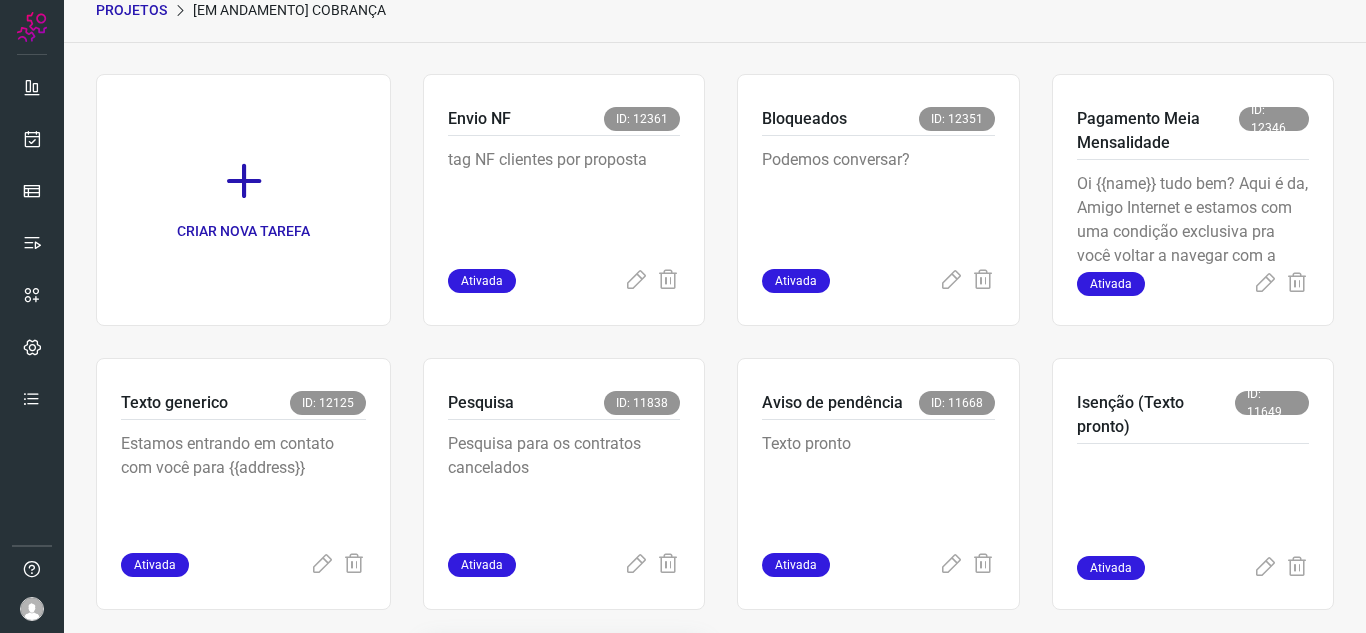 scroll, scrollTop: 396, scrollLeft: 0, axis: vertical 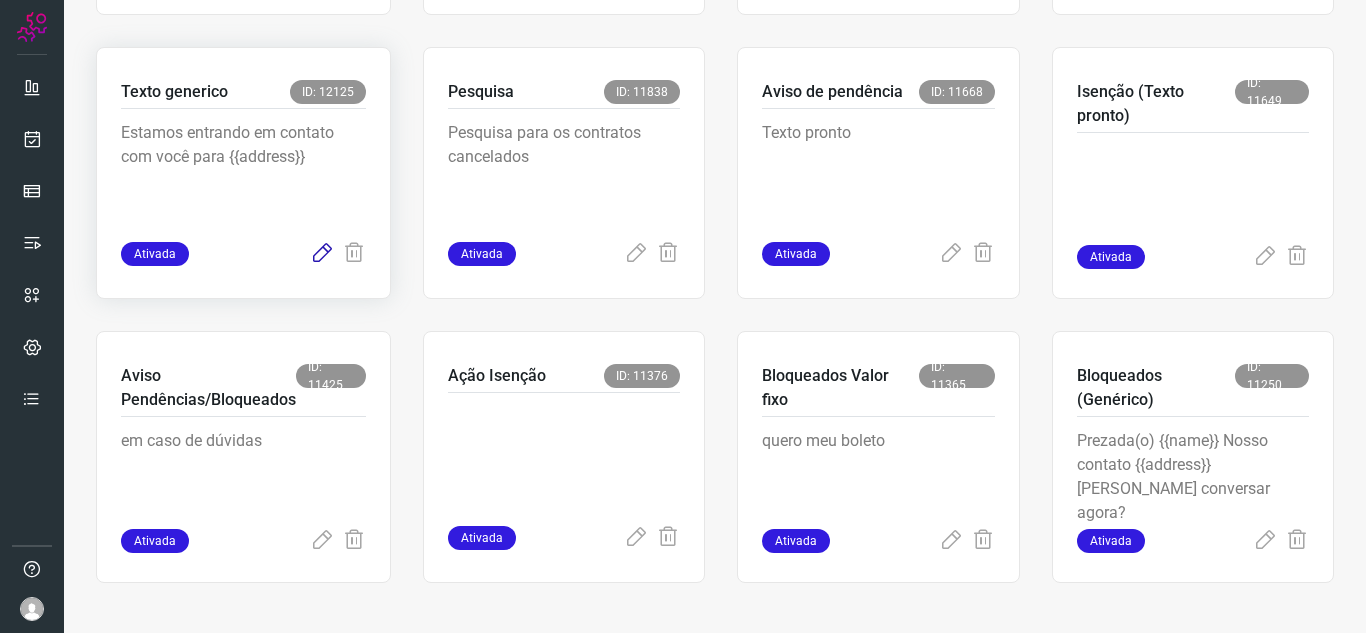 click at bounding box center [322, 254] 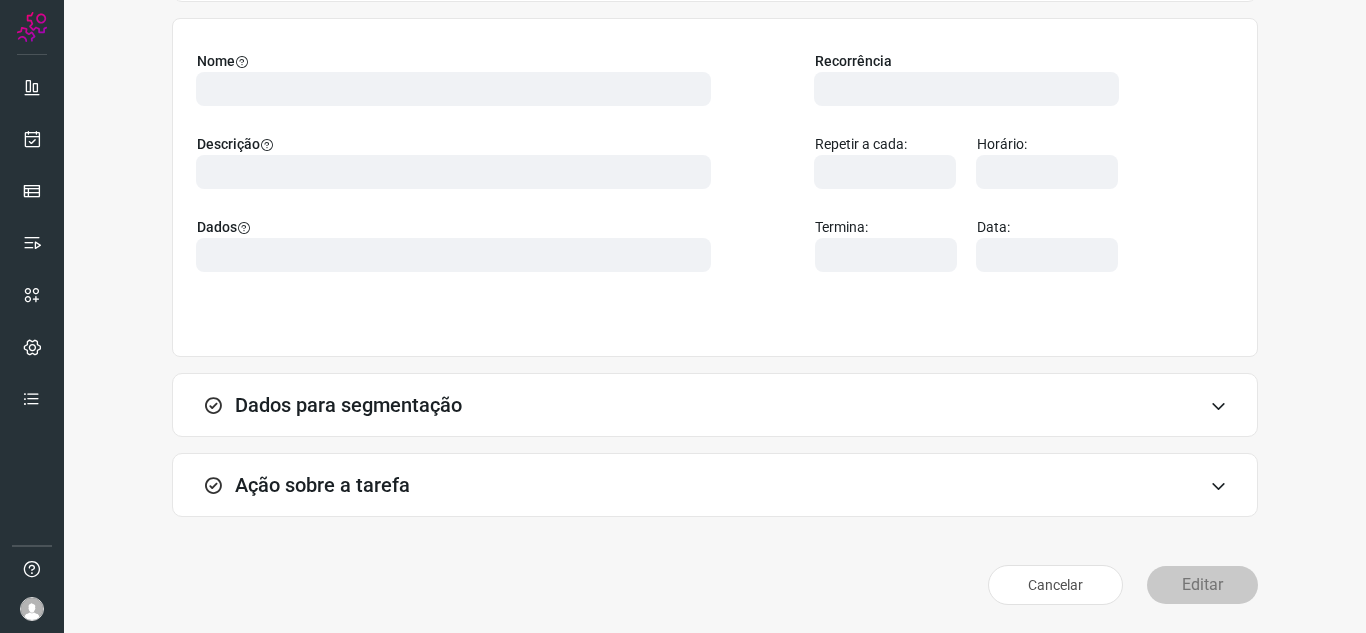 scroll, scrollTop: 148, scrollLeft: 0, axis: vertical 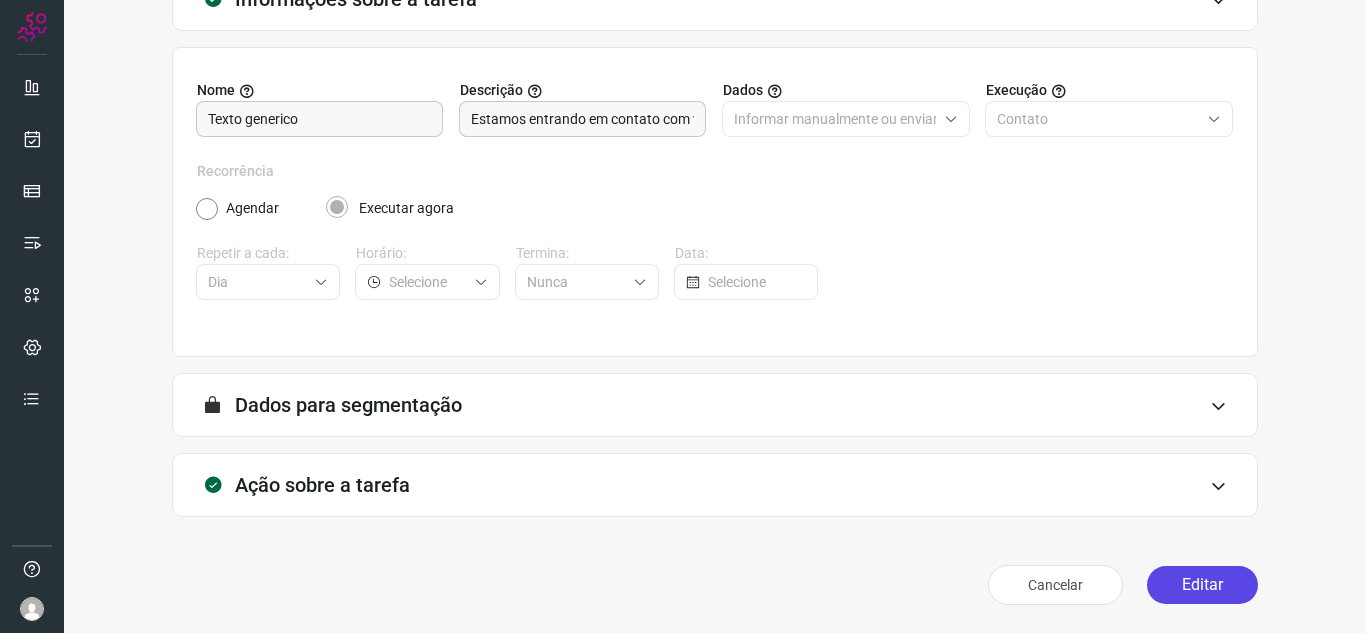 click on "Editar" at bounding box center [1202, 585] 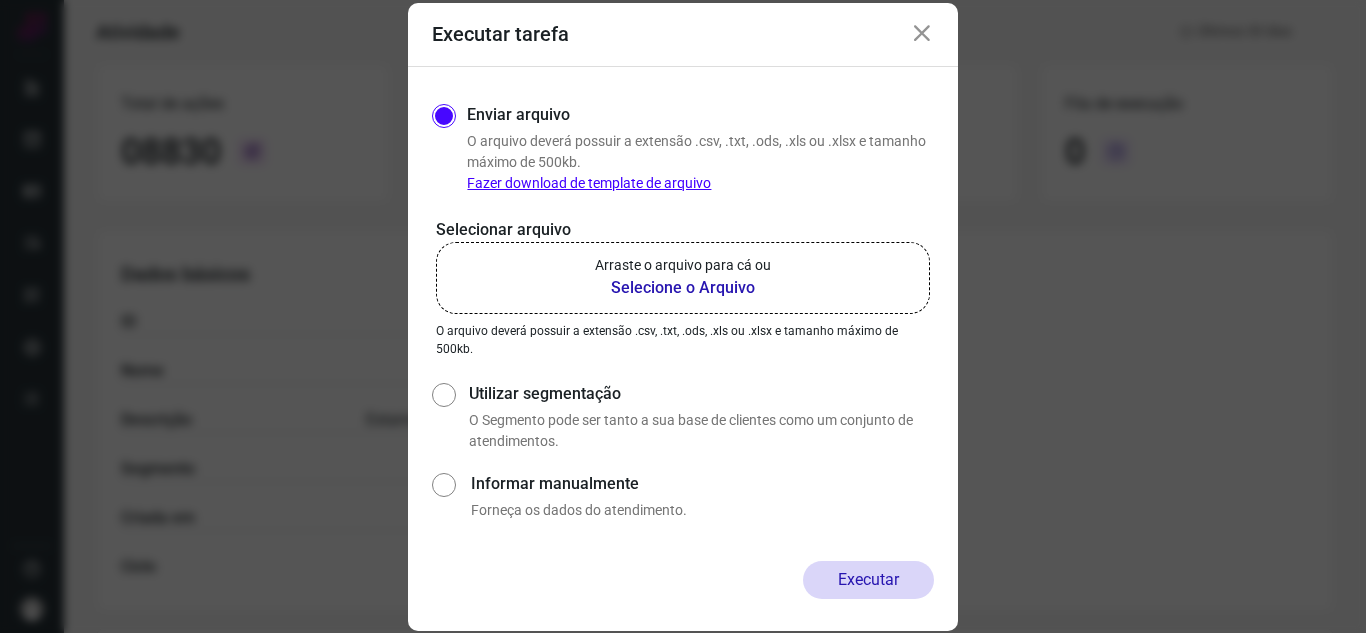 click on "Arraste o arquivo para cá ou Selecione o Arquivo" 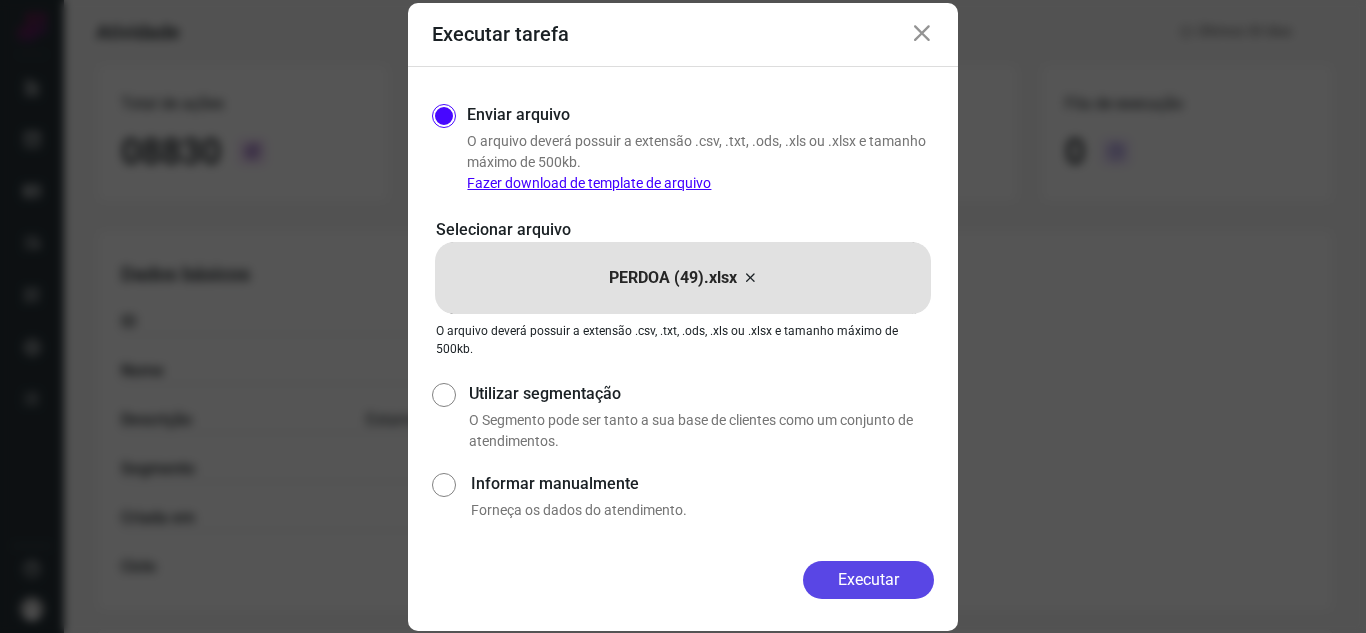 click on "Executar" at bounding box center (868, 580) 